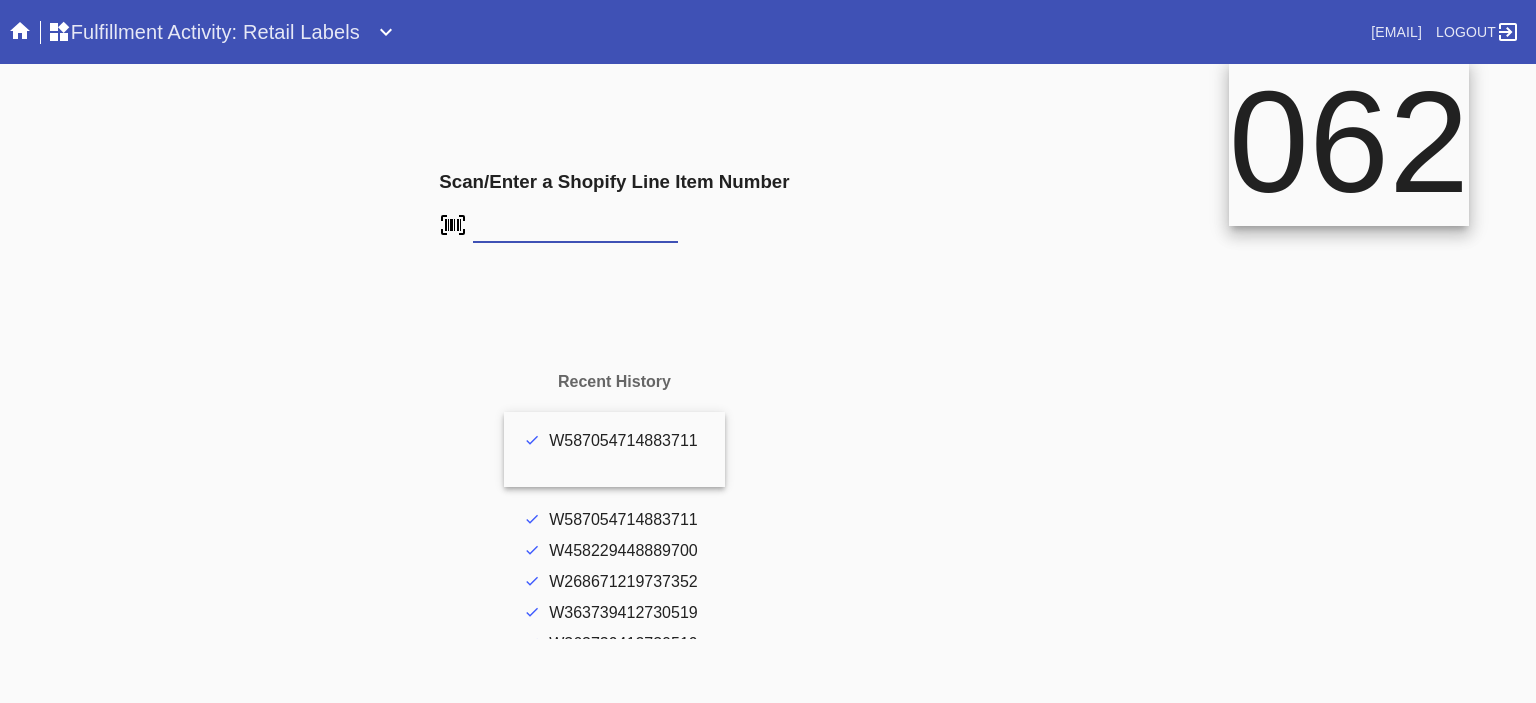 scroll, scrollTop: 0, scrollLeft: 0, axis: both 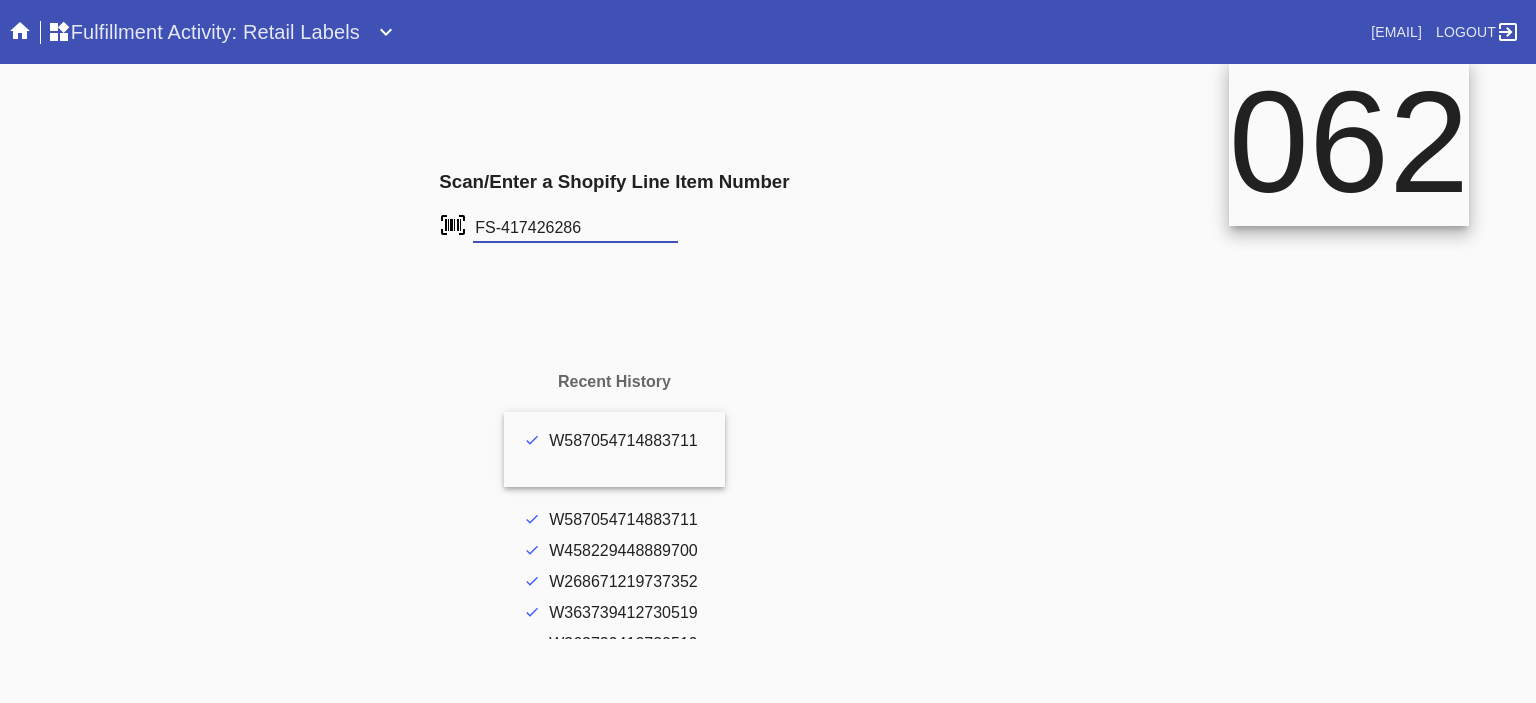 type on "FS-417426286" 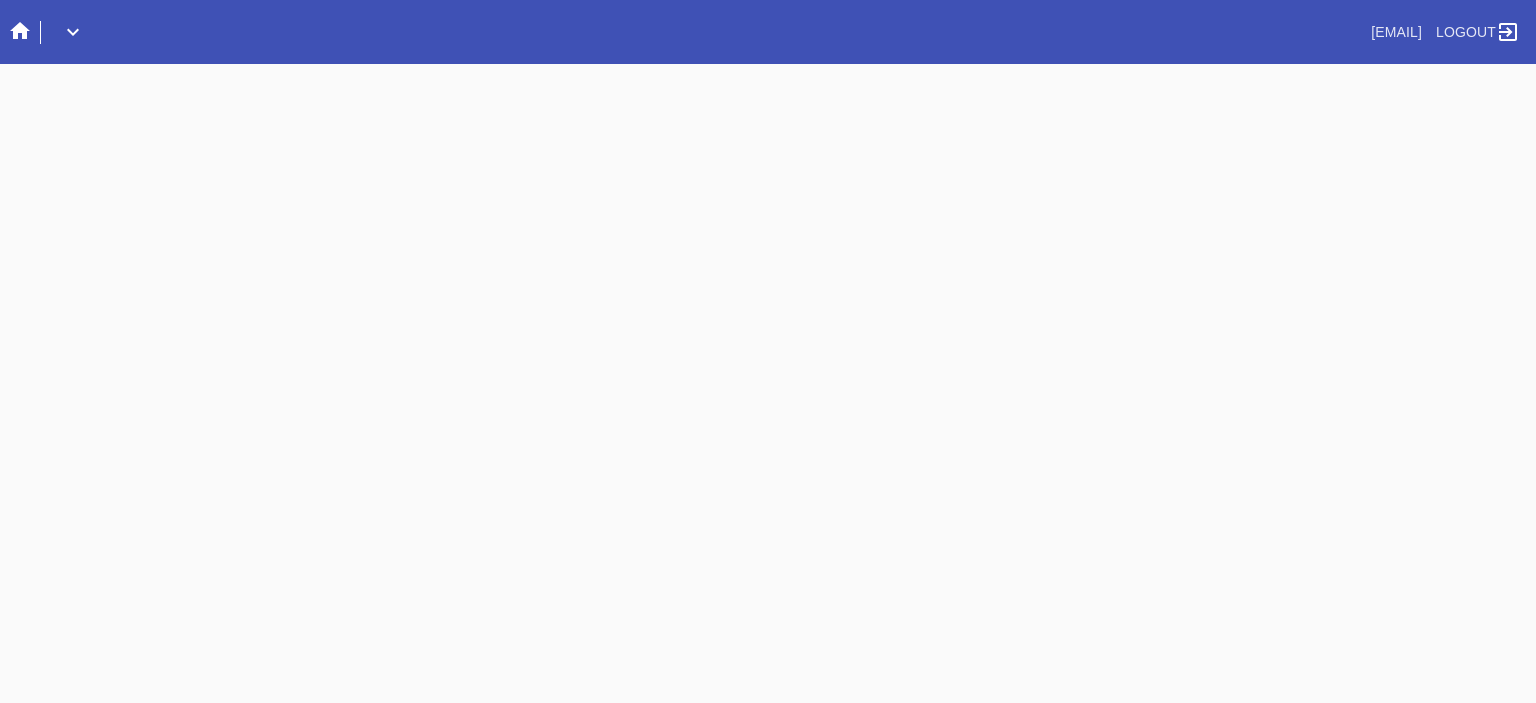 scroll, scrollTop: 0, scrollLeft: 0, axis: both 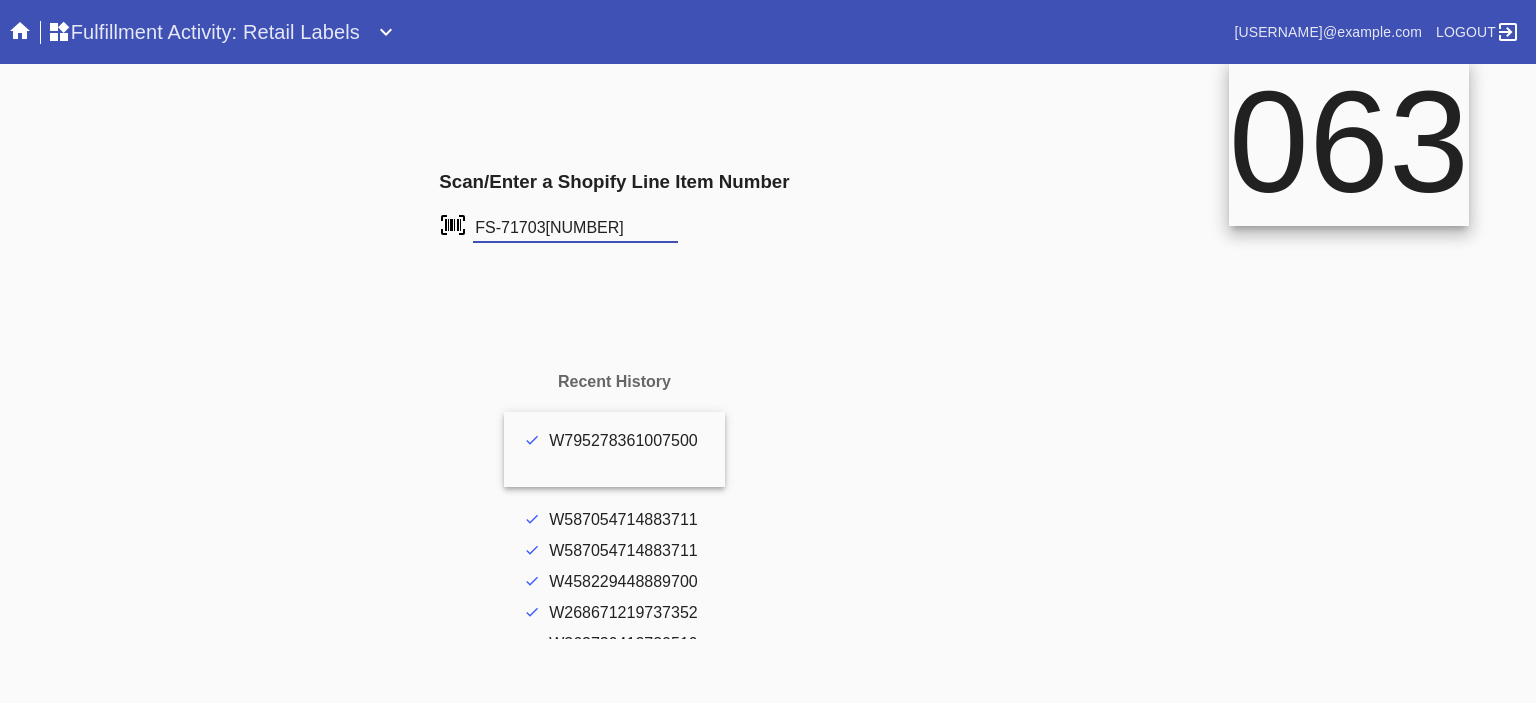 type on "FS-717031558" 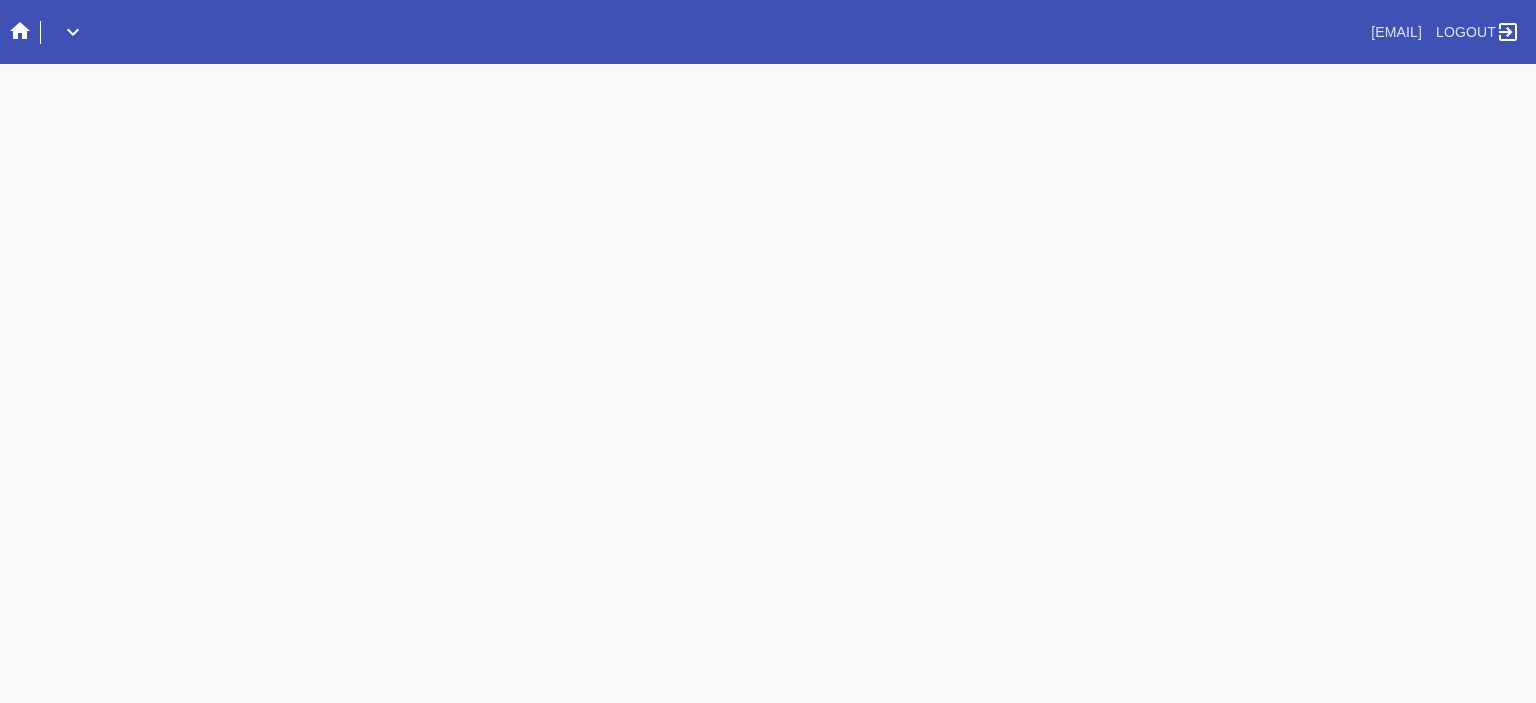 scroll, scrollTop: 0, scrollLeft: 0, axis: both 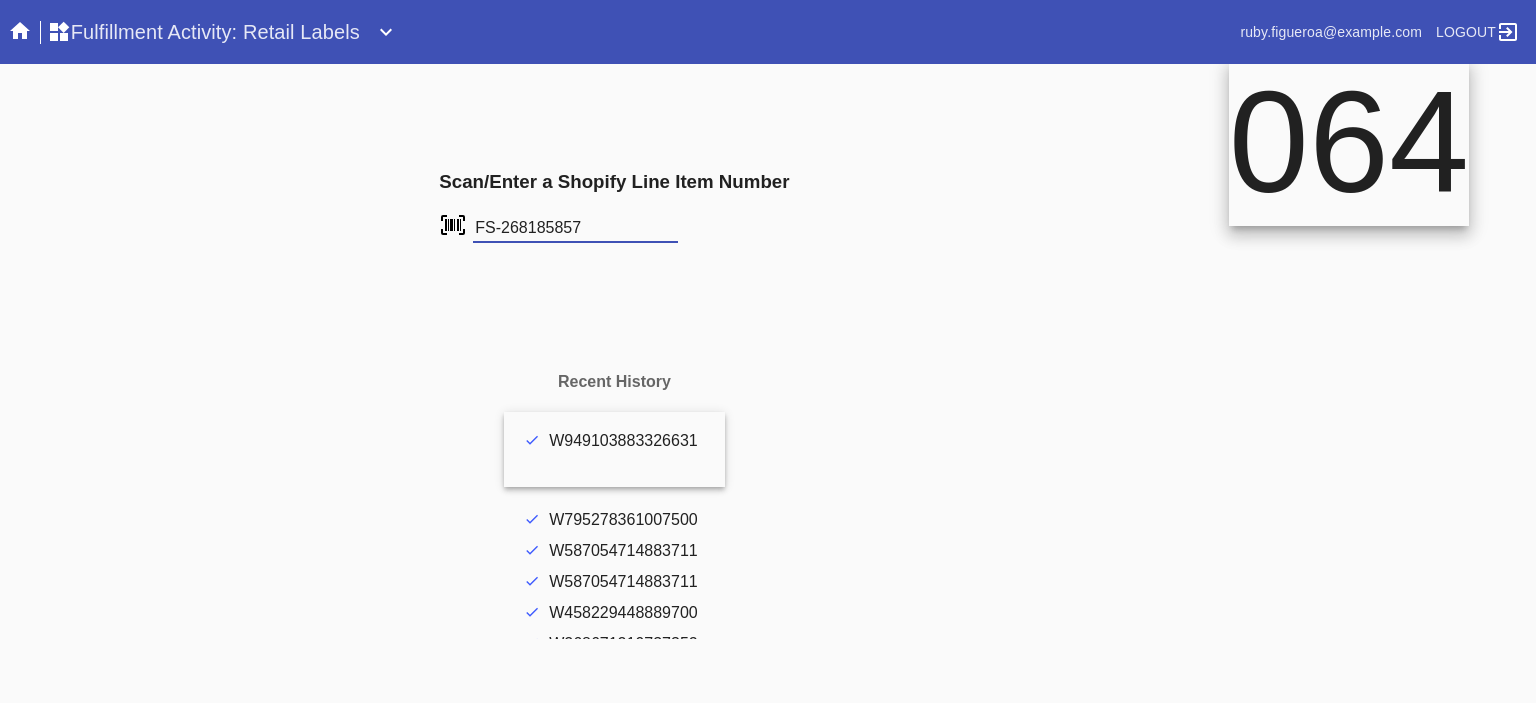 type on "FS-268185857" 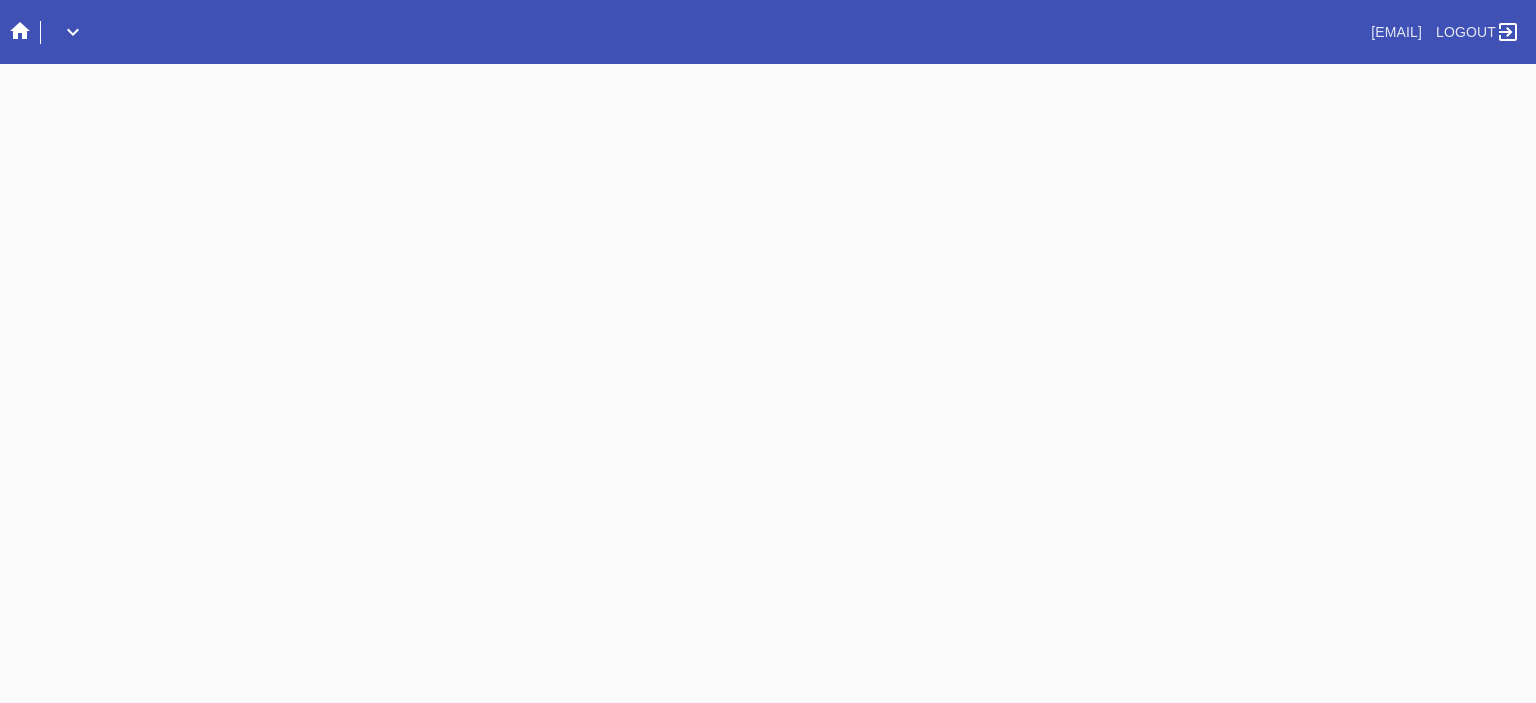 scroll, scrollTop: 0, scrollLeft: 0, axis: both 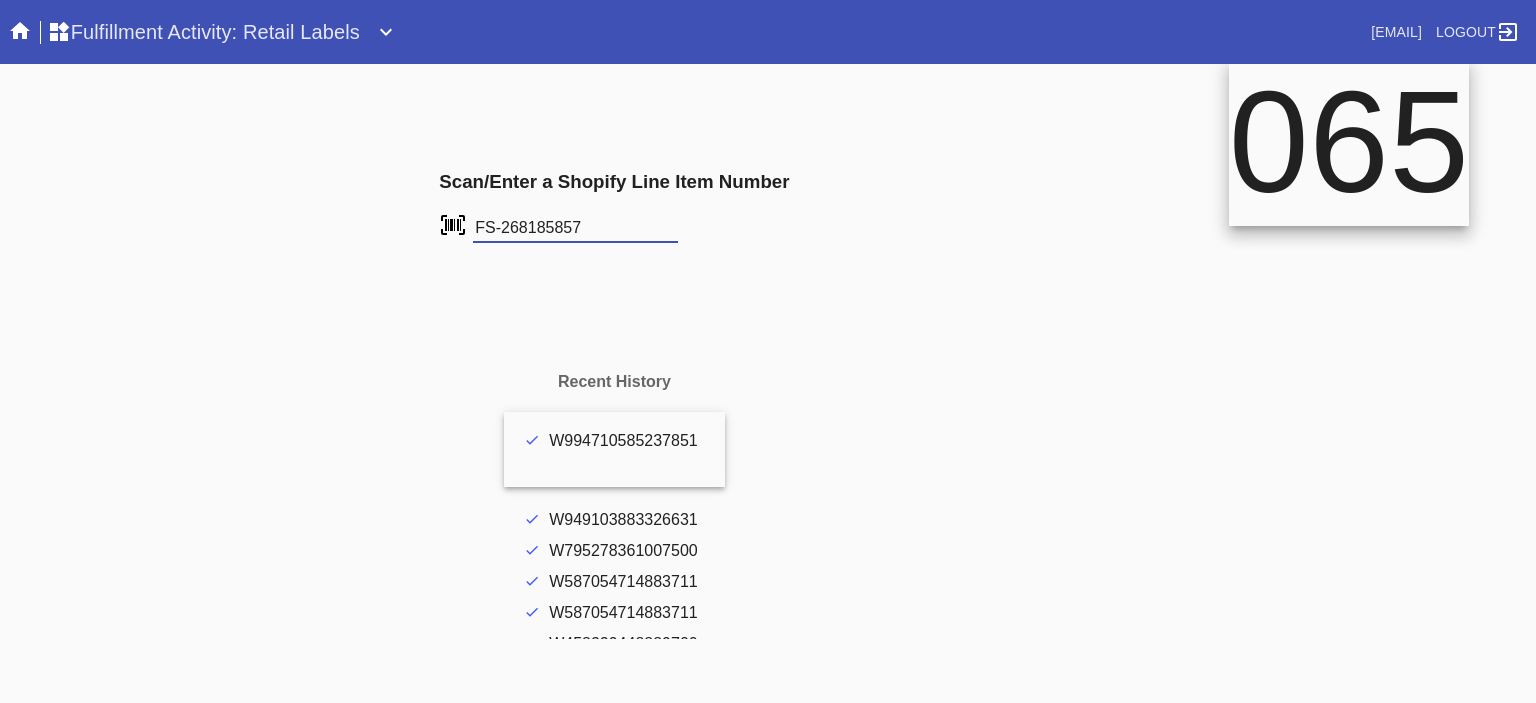 type on "FS-268185857" 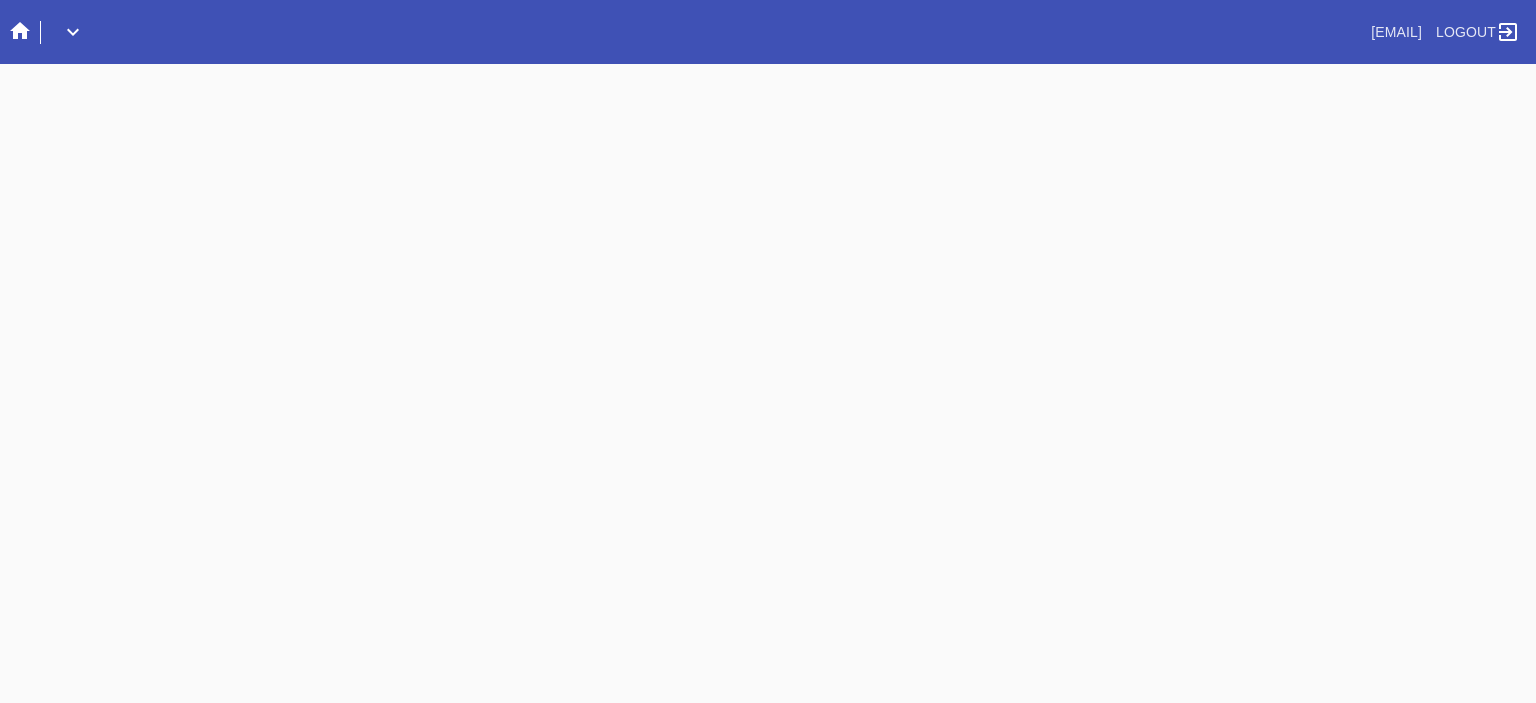 scroll, scrollTop: 0, scrollLeft: 0, axis: both 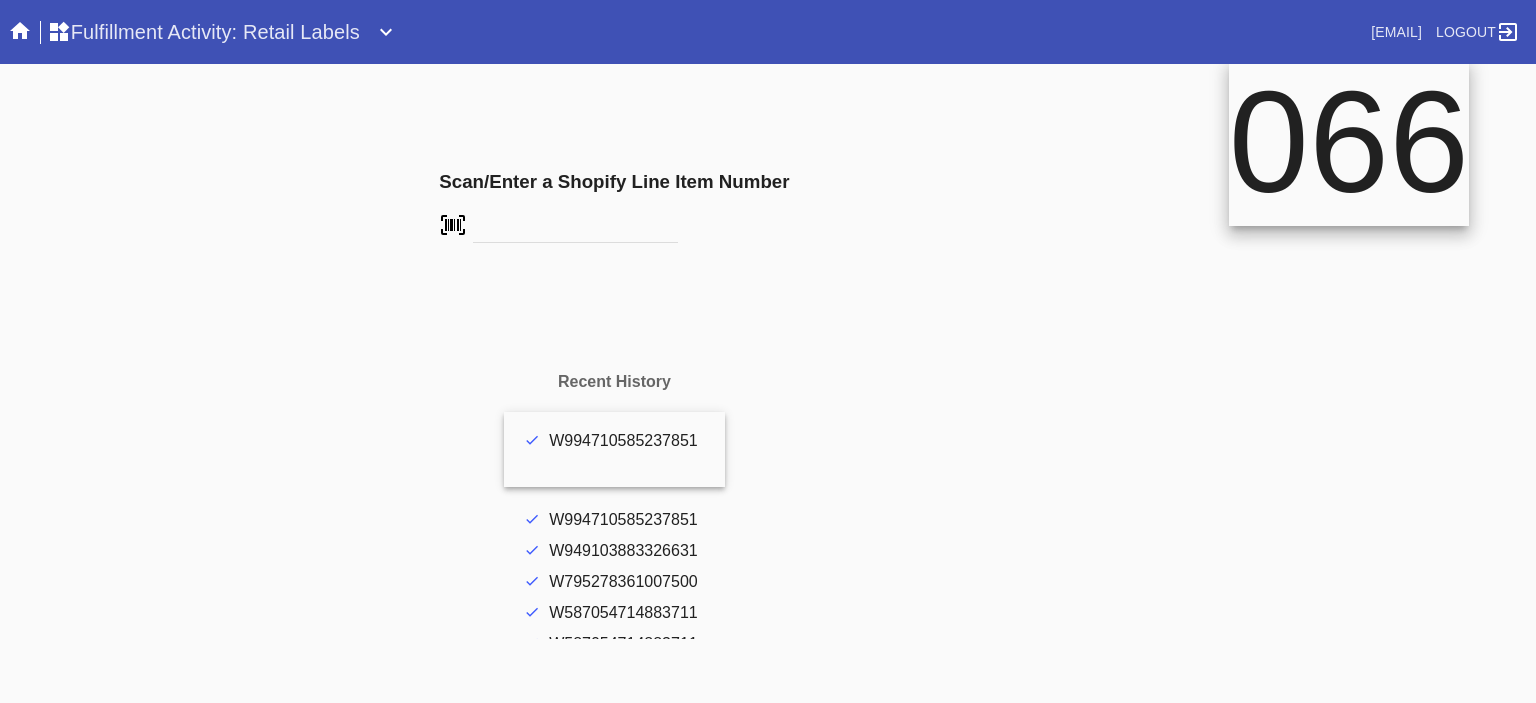 click on "Search
.a {
fill: #1d2019;
}
Spinner
.a {
fill: #1d2019;
}
Go to order
example: o R123456789 (or o #M12423)
Search via Panoramic
example: Any Email or FB number, R*...
Go to user
example: u <email> | u U1234
Go to order audit log
example: al R123456789
Go to order payments
example: op R123456789
Go to most recent order for email
example: <email> | ro <email fragment>
Go to orders for email
example: <email> | o <email fragment>
Go to promo
example: p <code>
Make One Time Promo
example: mkp
Go to Gift Card
example: g G529704768722640
Search Joinery       Logout" at bounding box center [768, 351] 